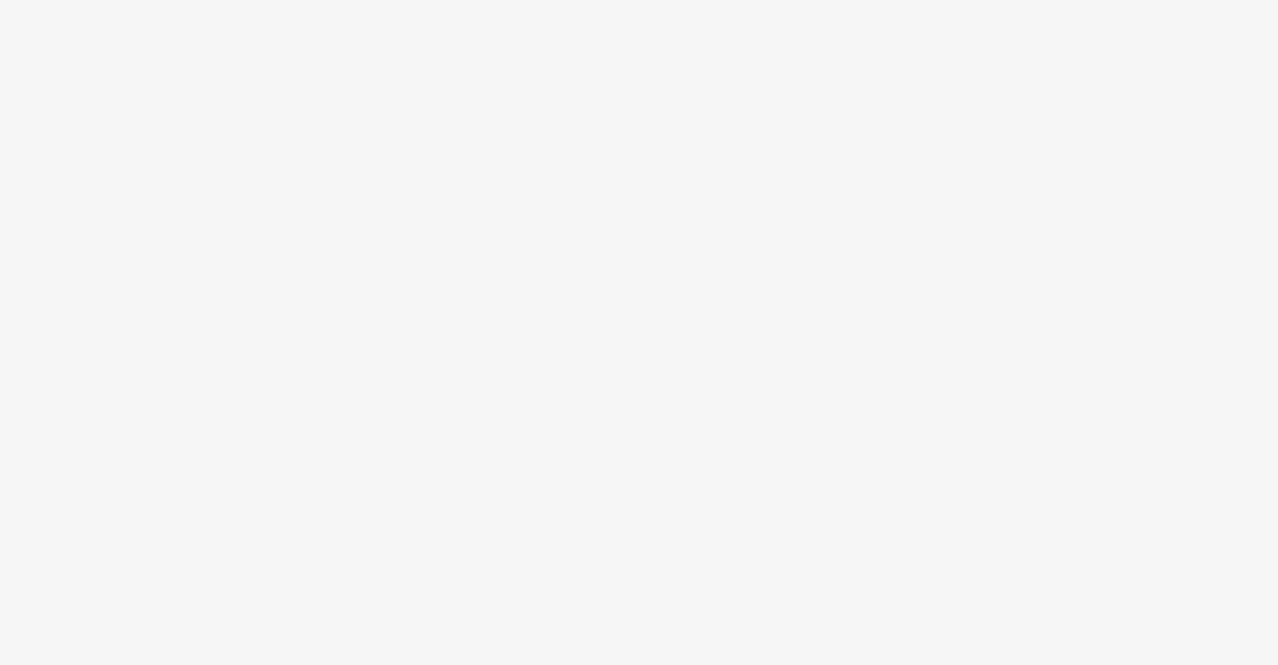 scroll, scrollTop: 0, scrollLeft: 0, axis: both 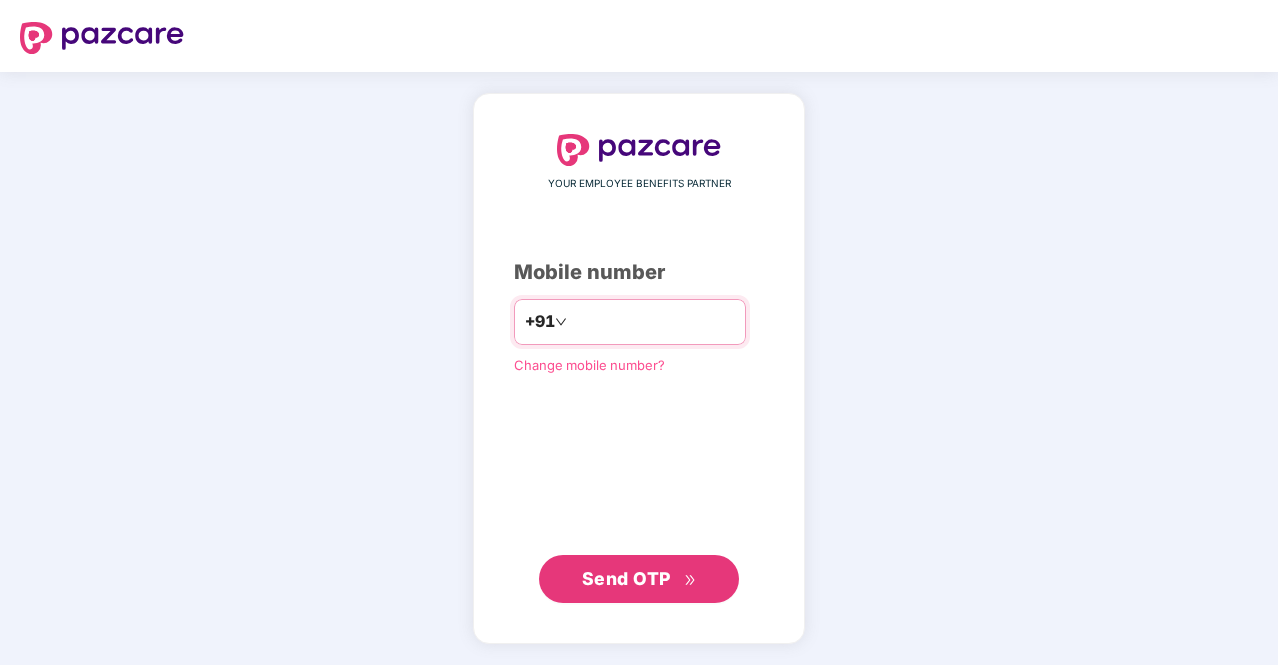 click at bounding box center [653, 322] 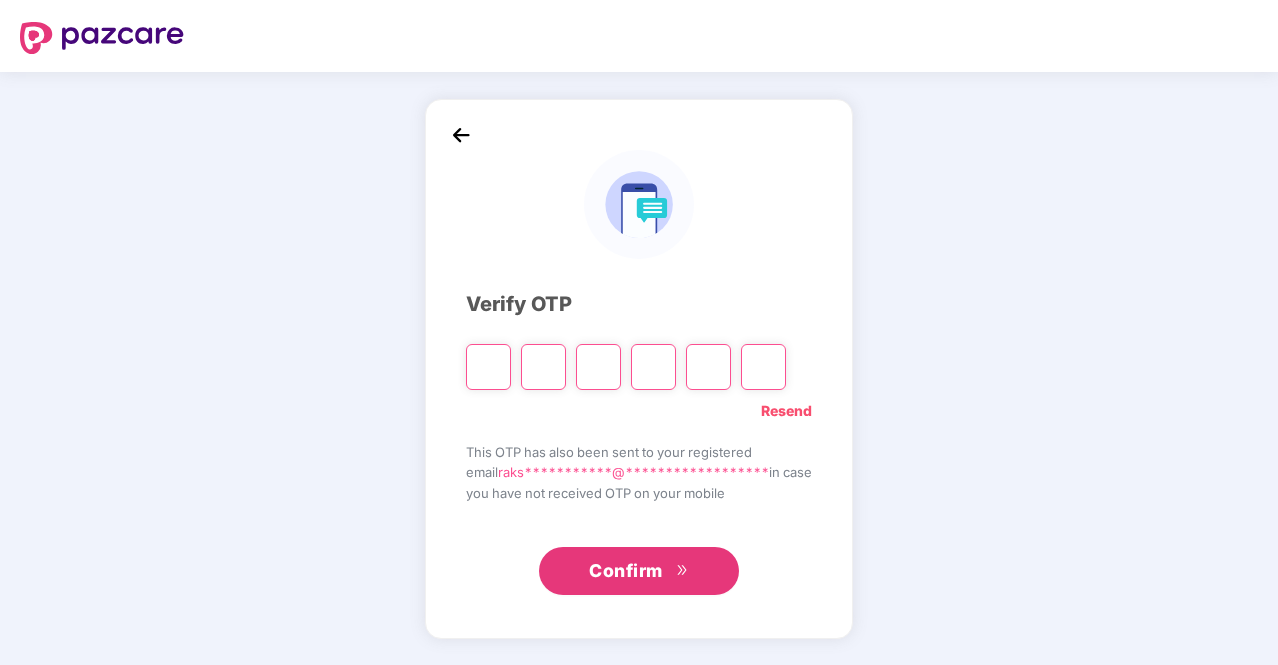 click at bounding box center [488, 367] 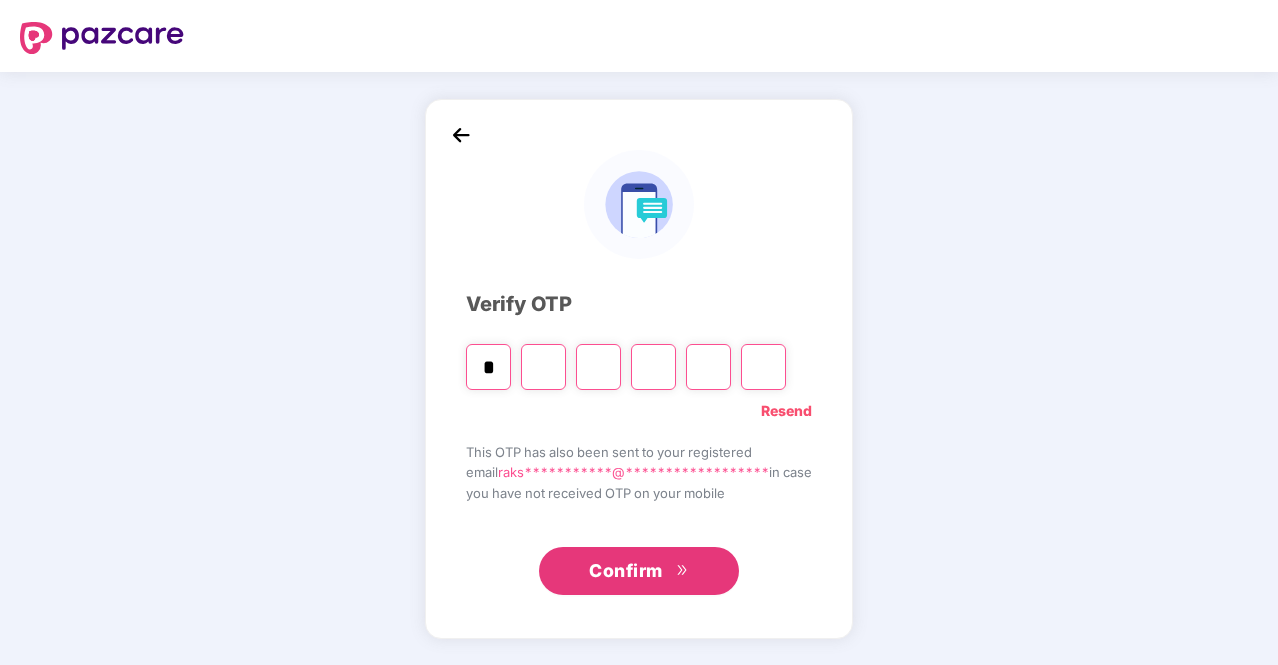 type on "*" 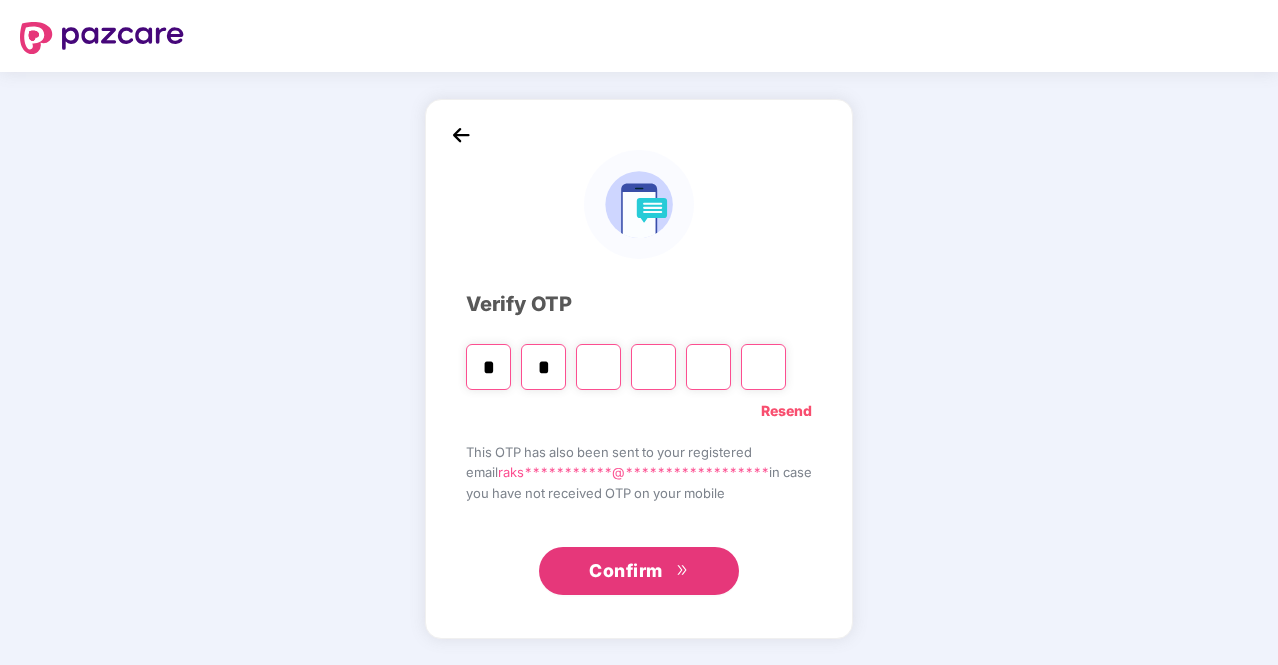 type on "*" 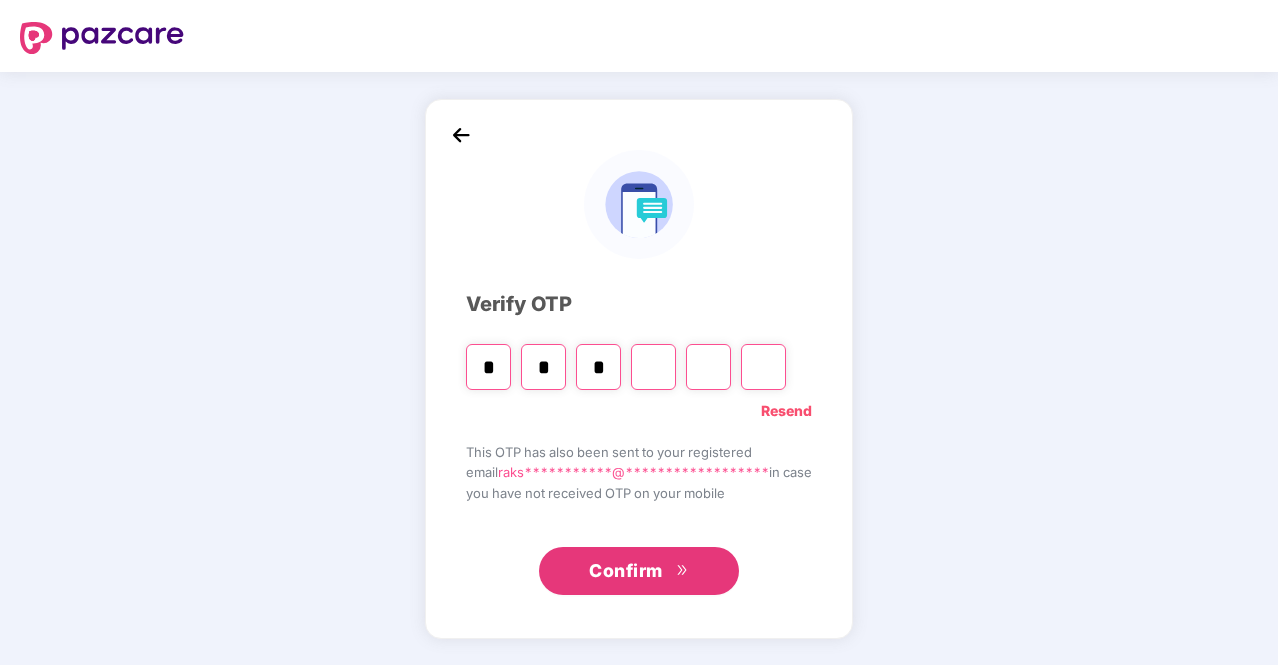 type on "*" 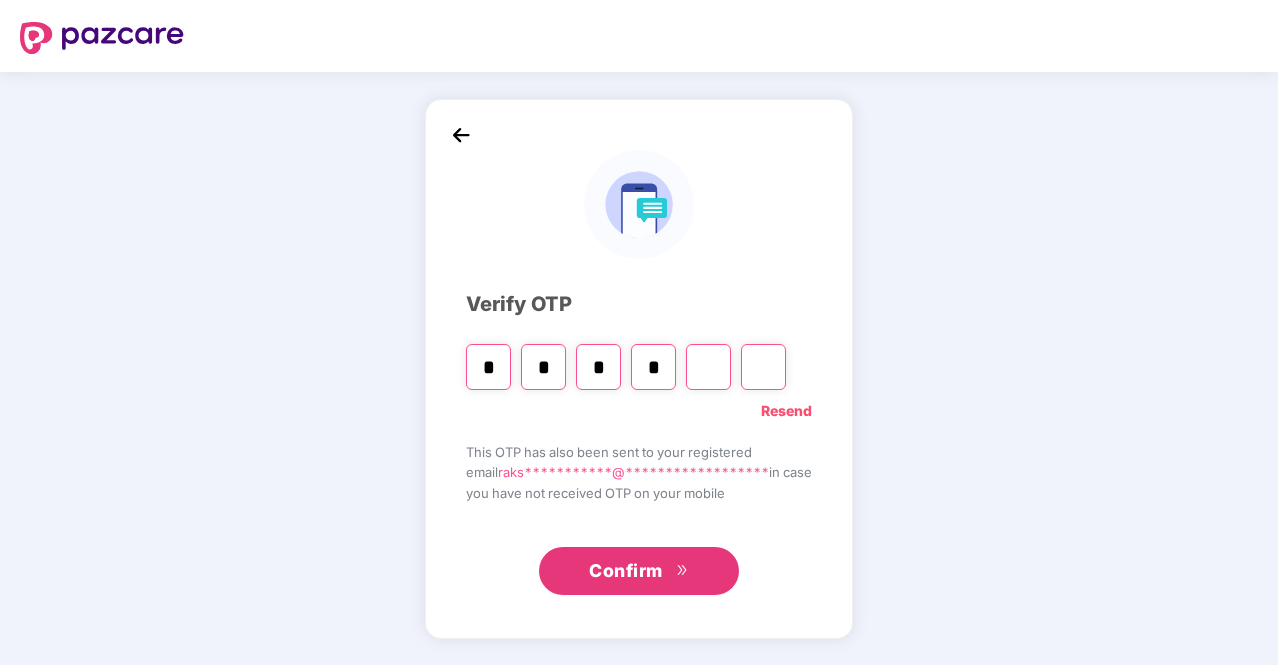 type on "*" 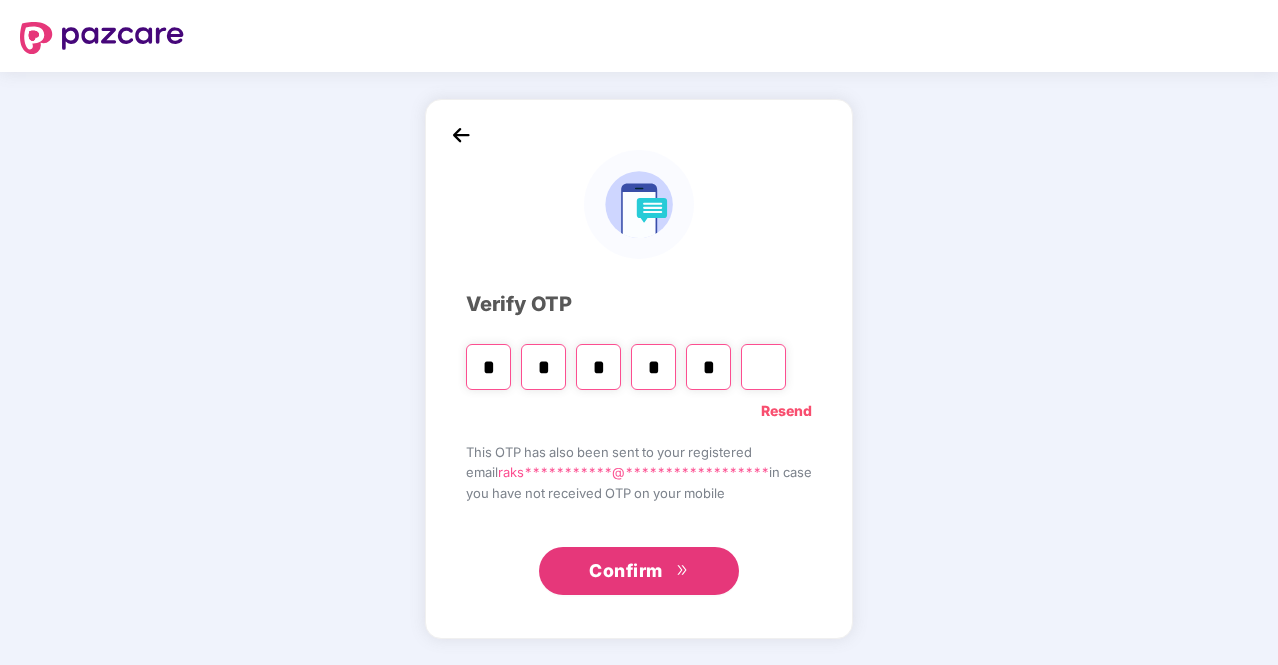type 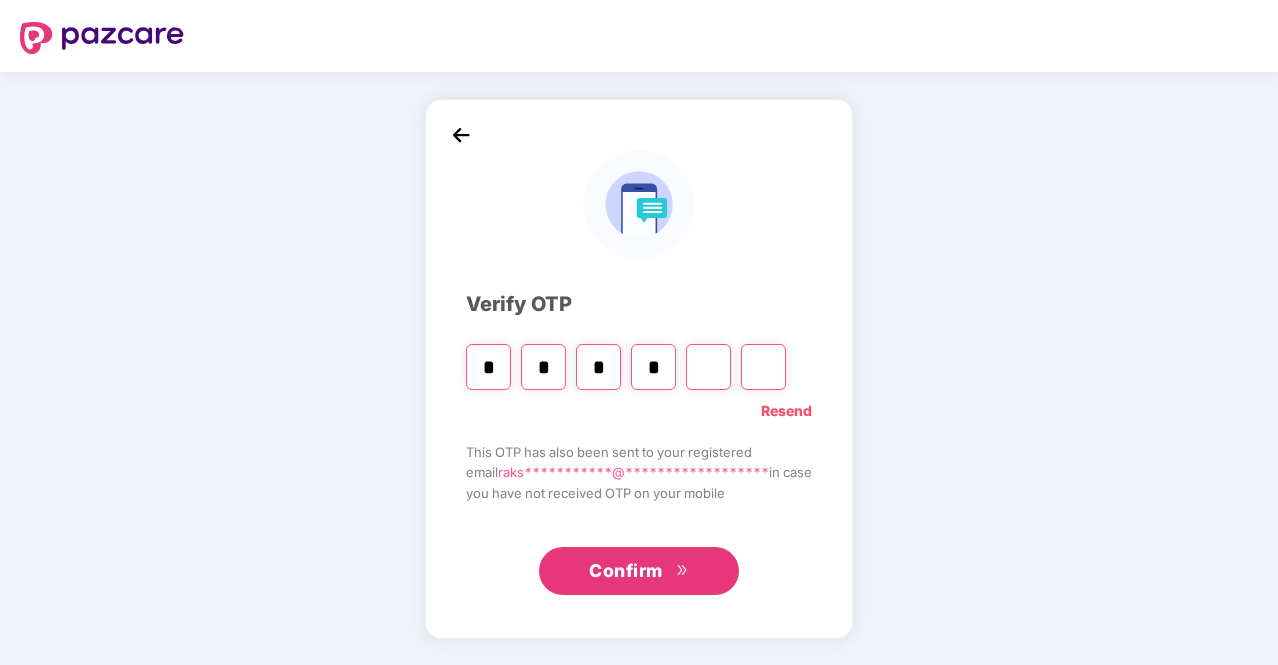 type 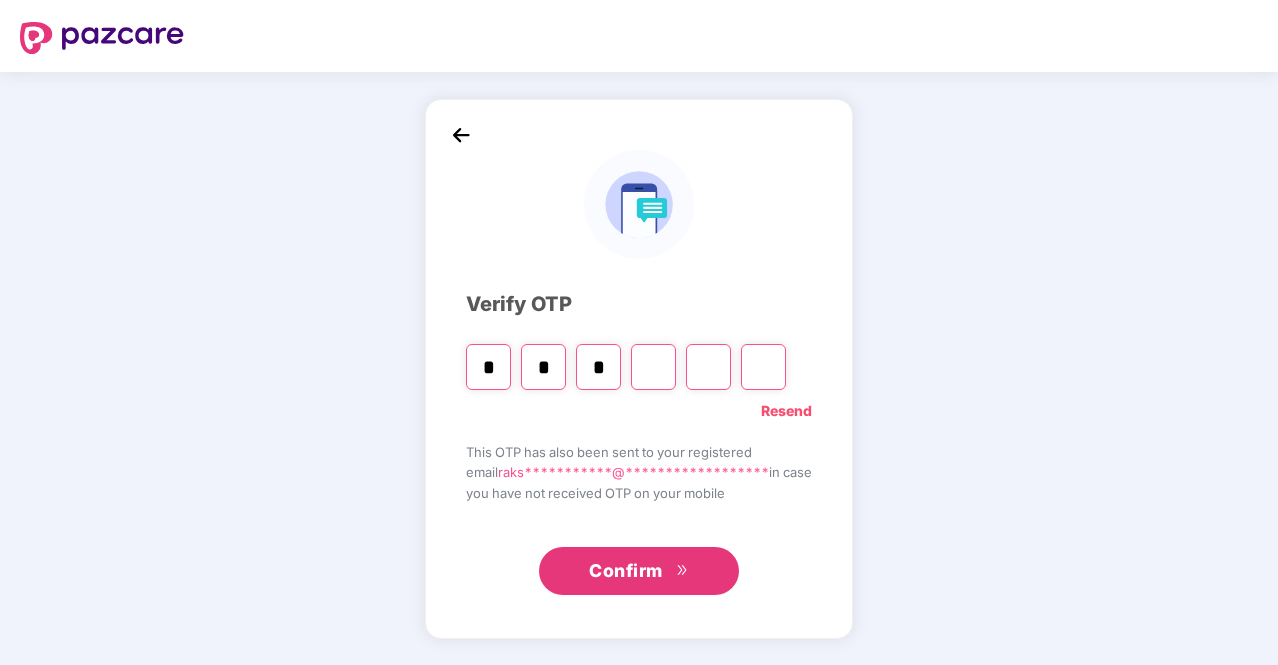 type 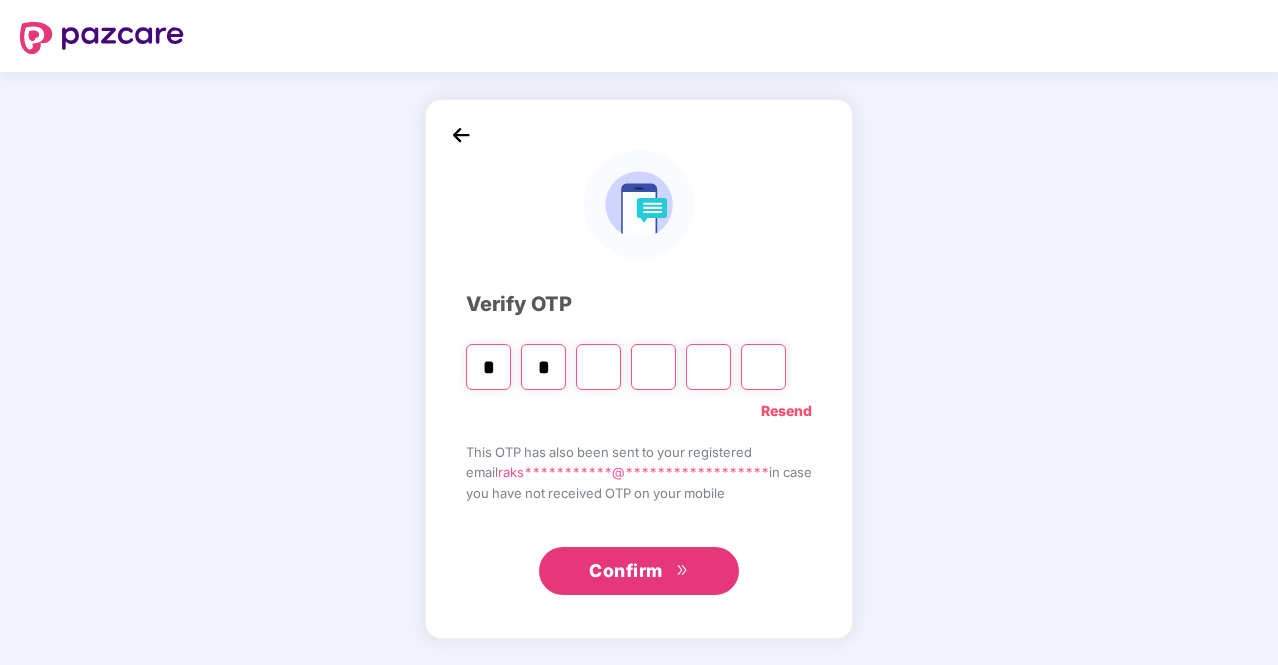 type 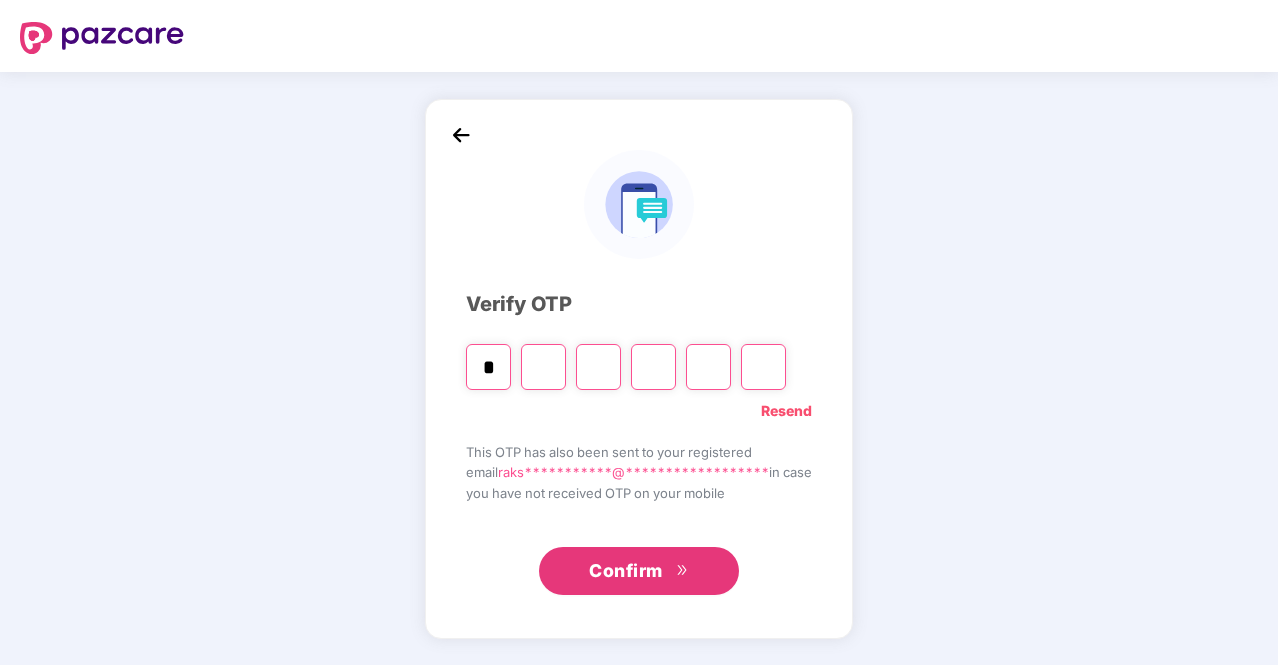 type on "*" 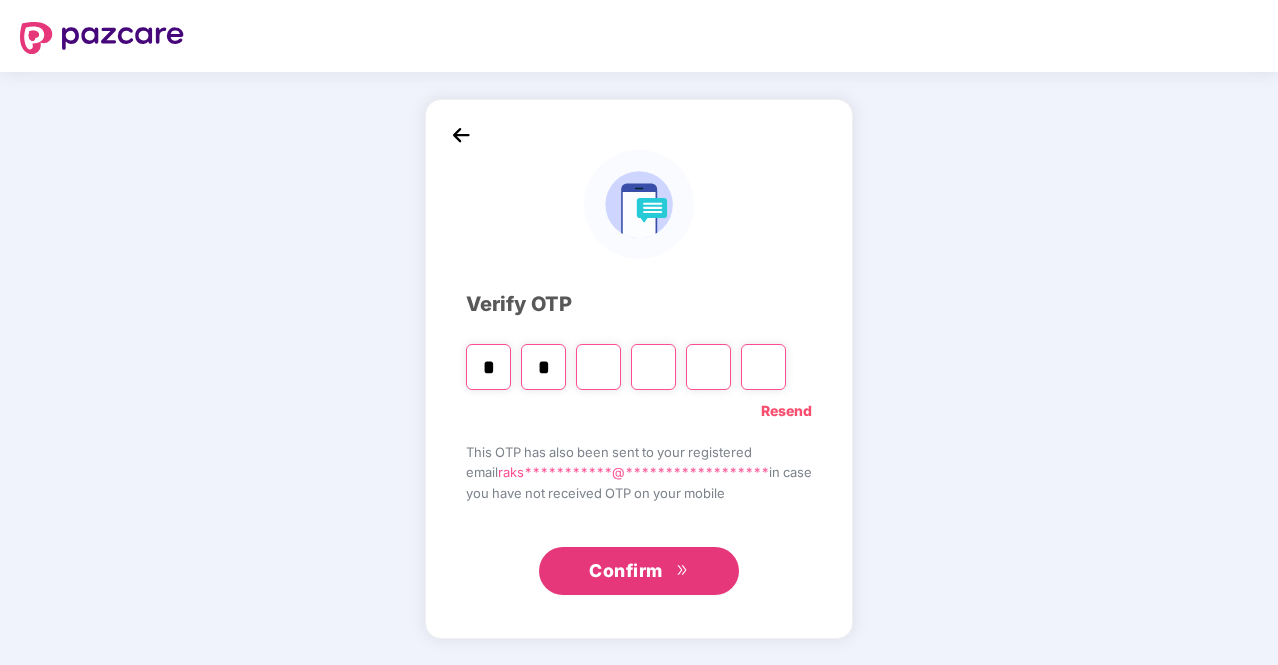 type on "*" 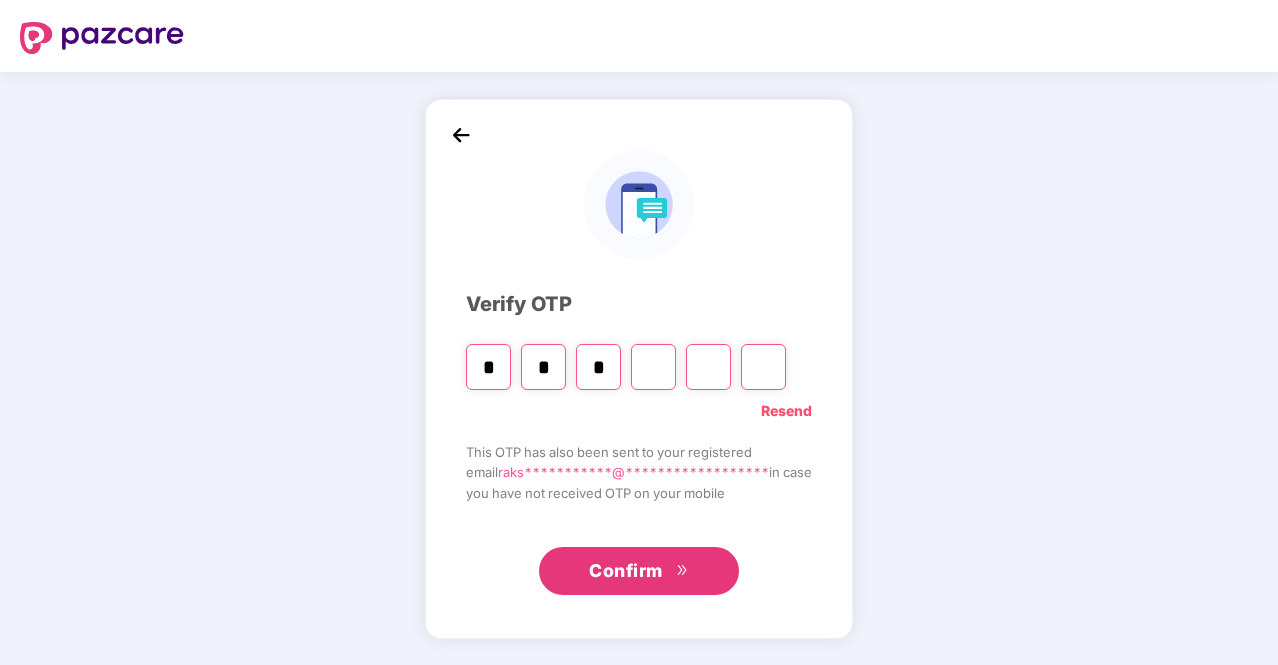 type on "*" 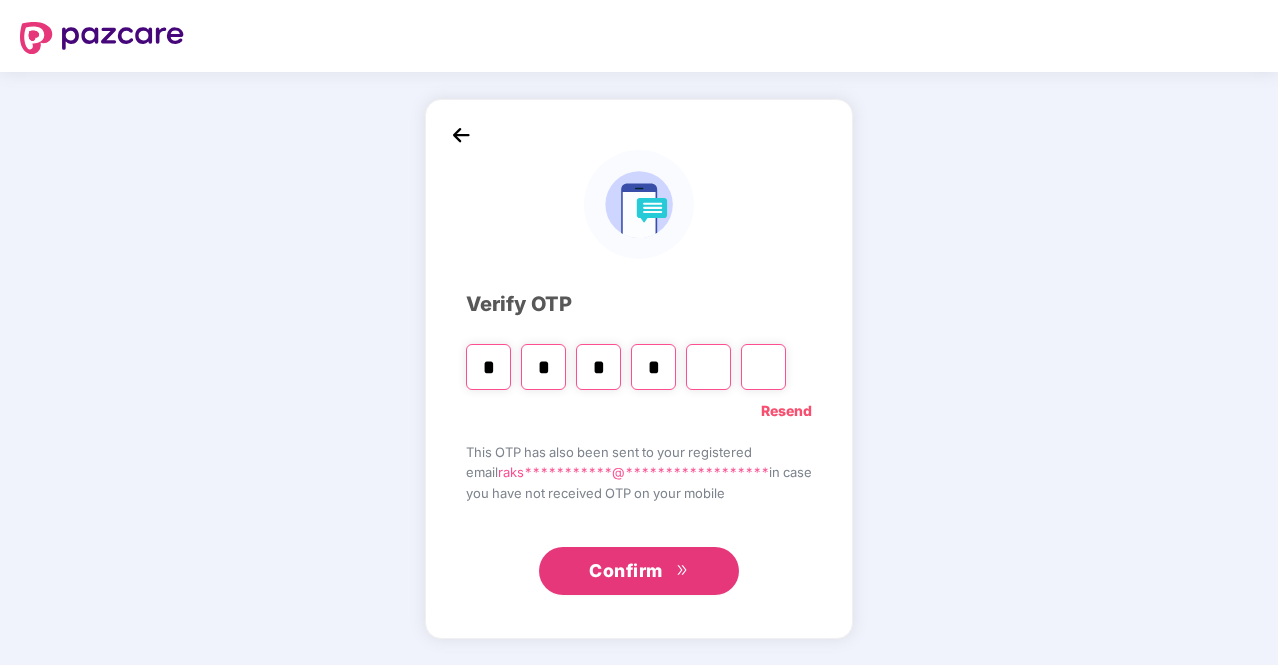 type on "*" 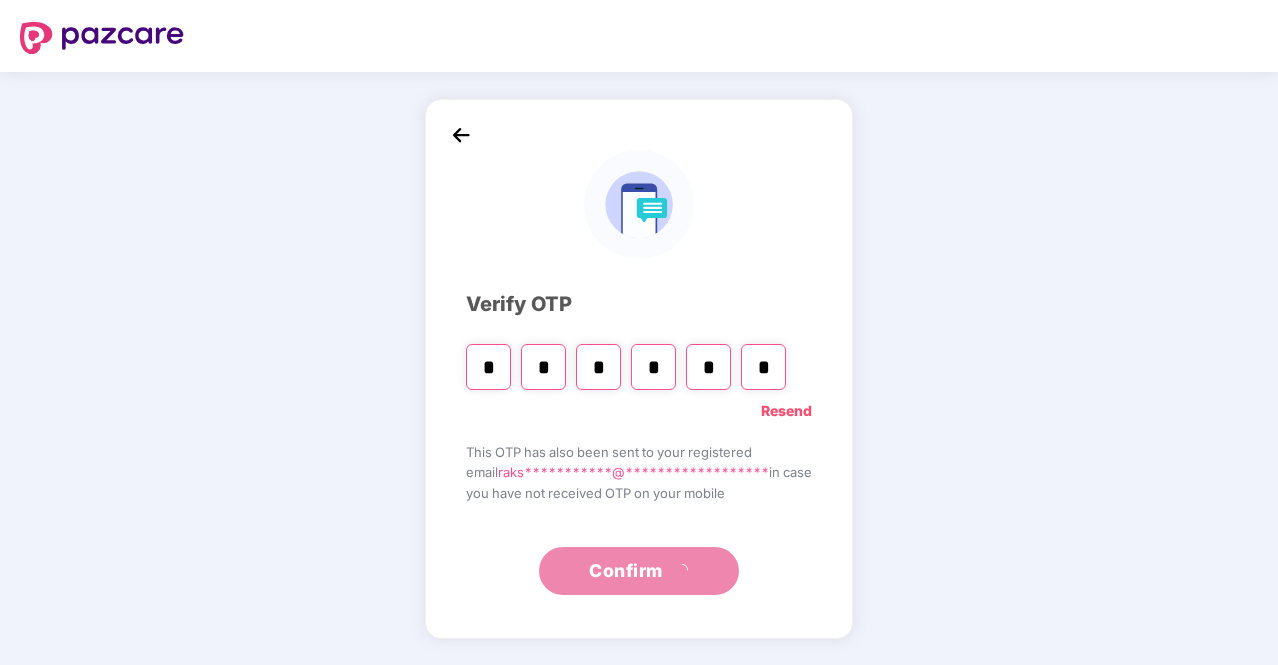 type on "*" 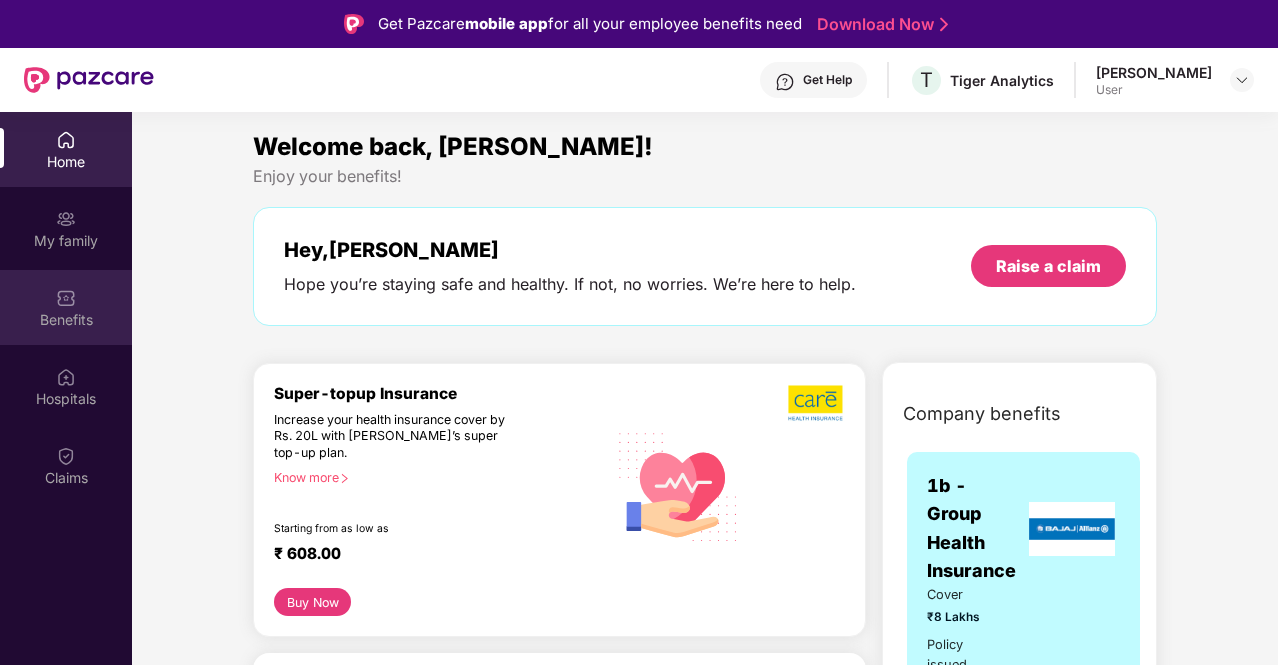click on "Benefits" at bounding box center [66, 320] 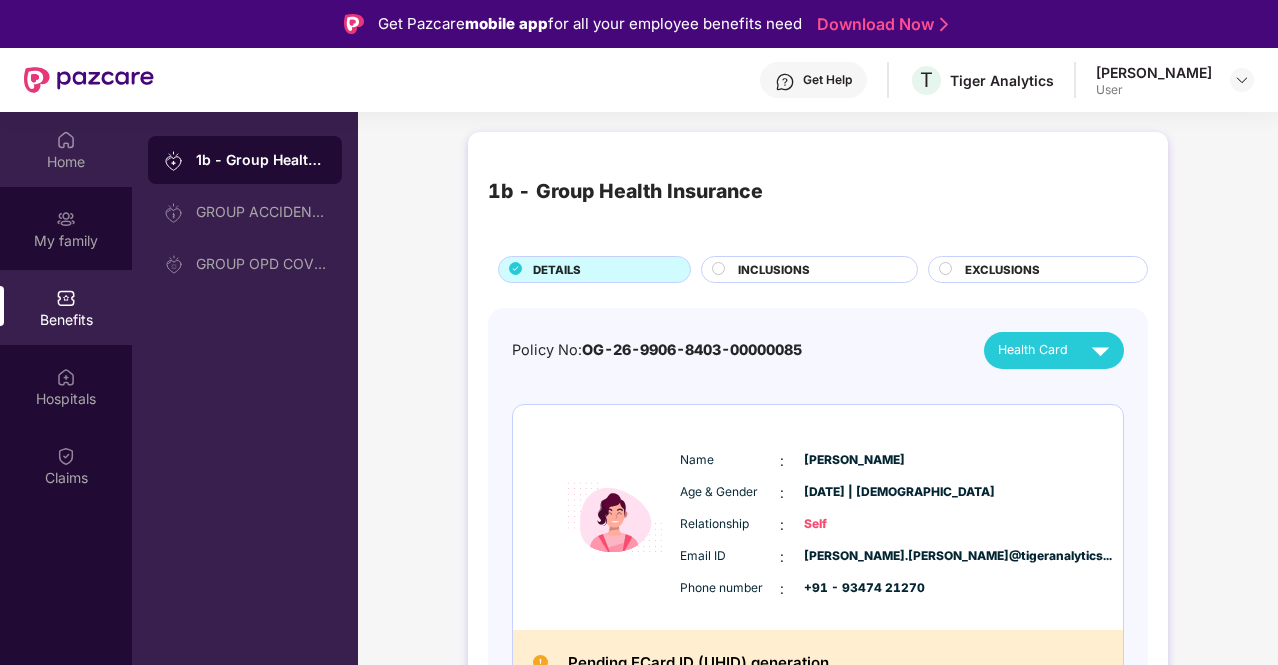 click on "Home" at bounding box center (66, 149) 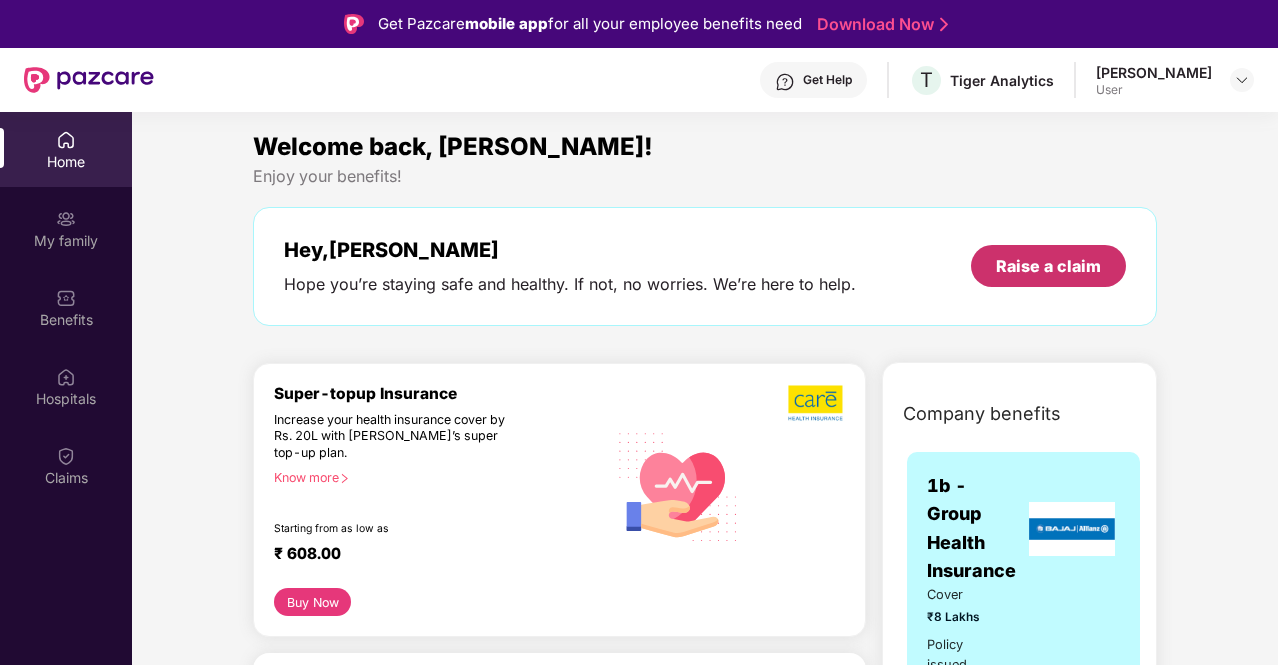click on "Raise a claim" at bounding box center (1048, 266) 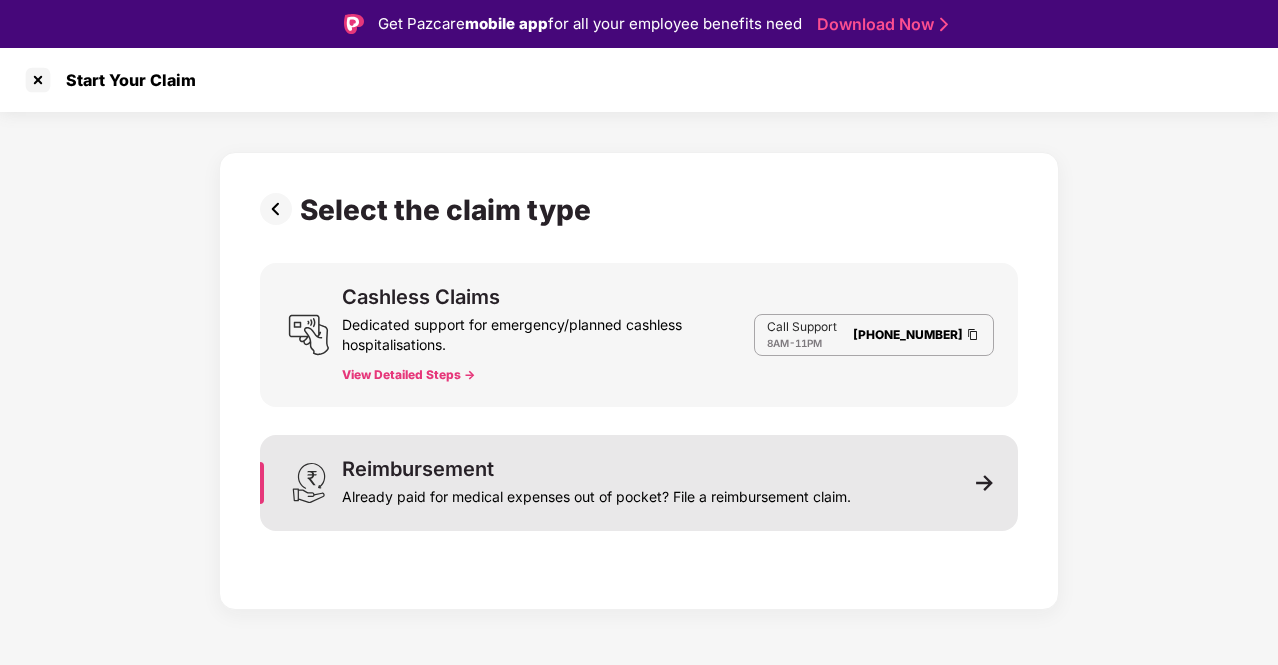click on "Already paid for medical expenses out of pocket? File a reimbursement claim." at bounding box center [596, 493] 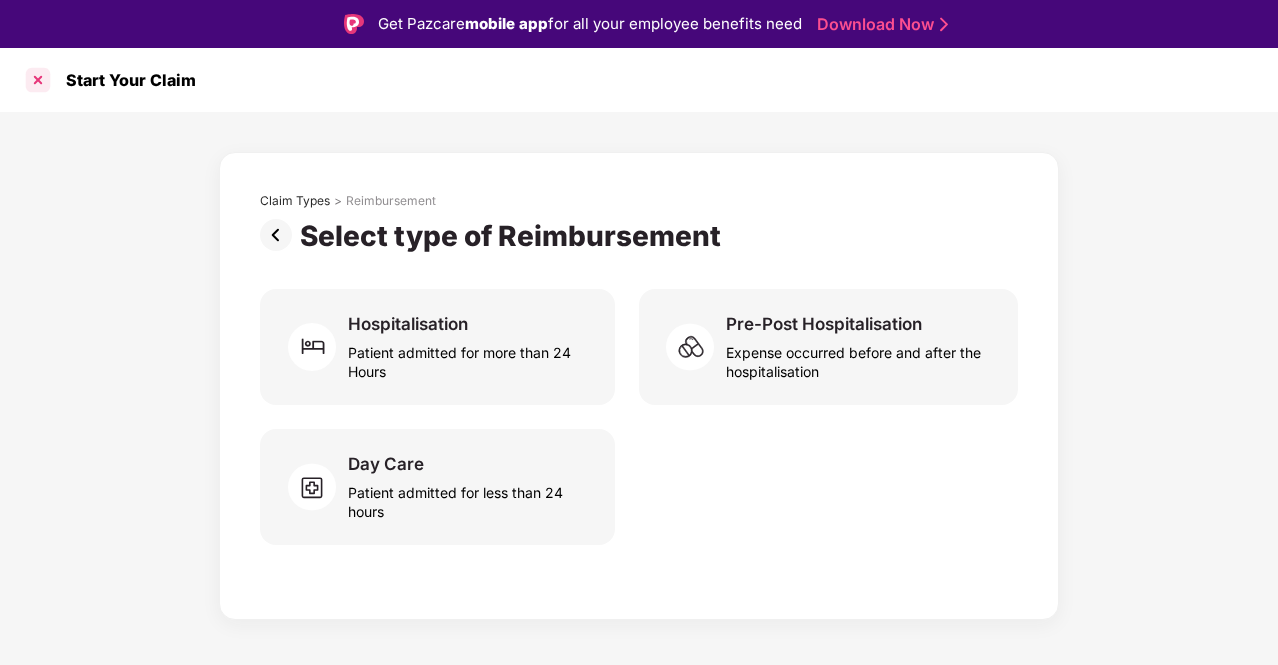 click at bounding box center [38, 80] 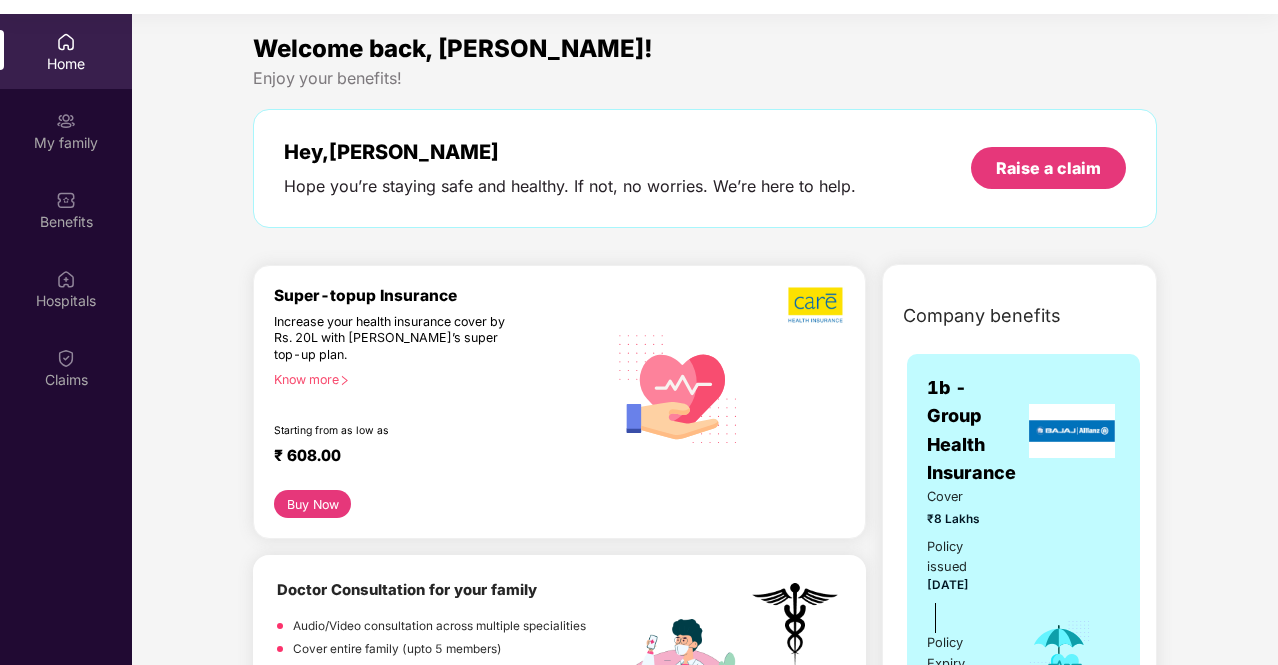 scroll, scrollTop: 112, scrollLeft: 0, axis: vertical 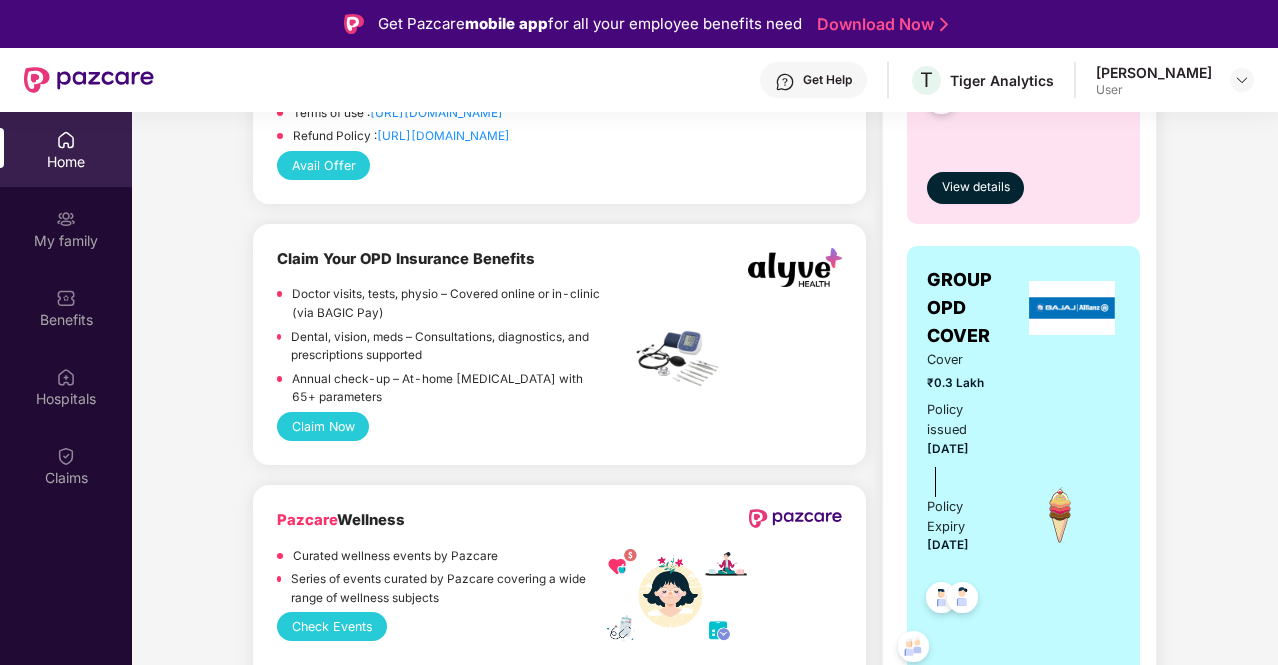 click on "Claim Now" at bounding box center [323, 426] 